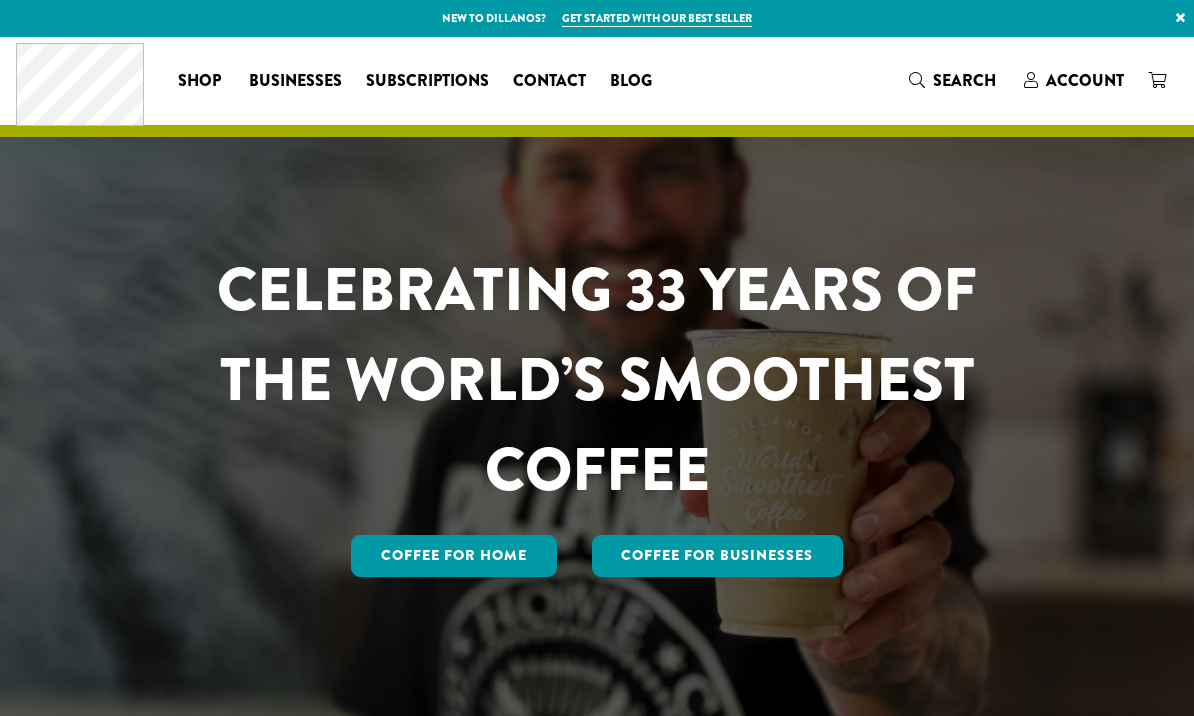 scroll, scrollTop: 0, scrollLeft: 0, axis: both 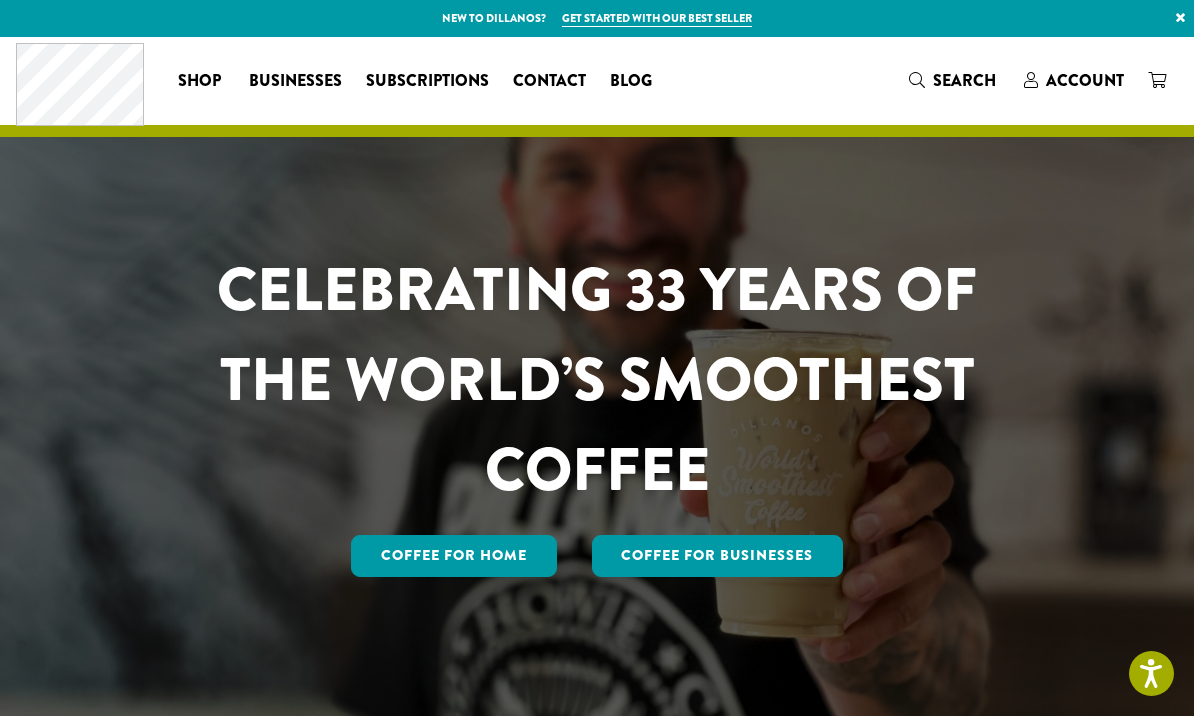 click on "Account" at bounding box center [1085, 80] 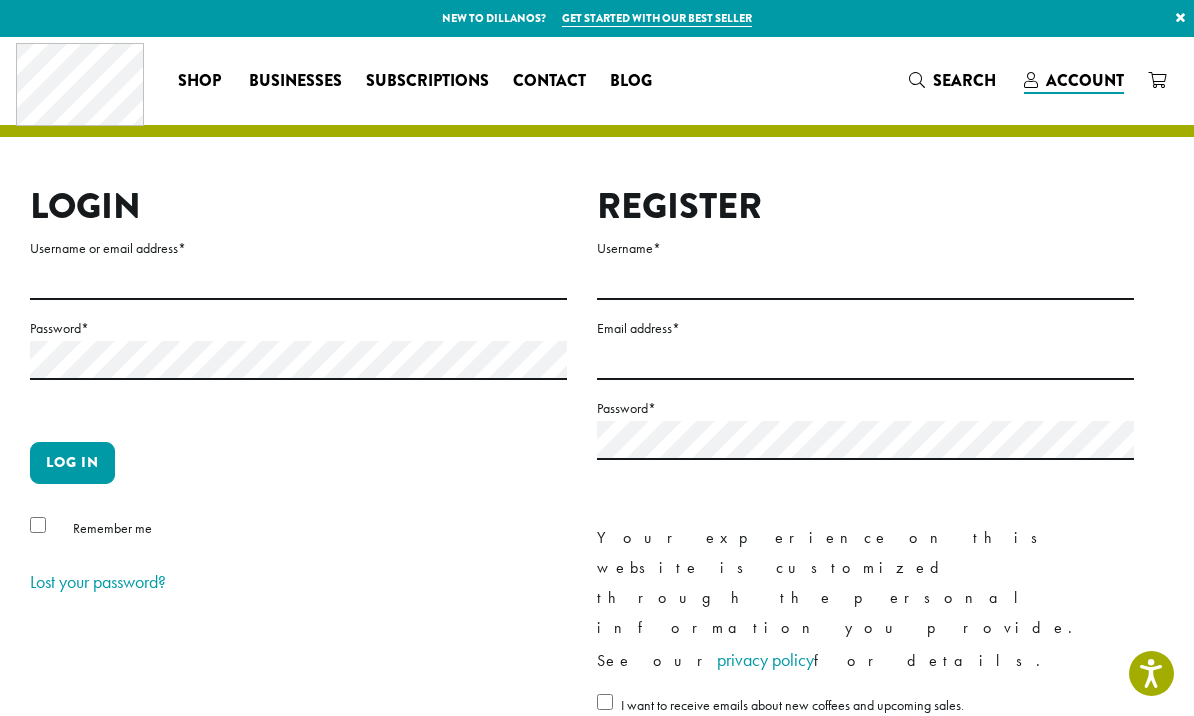 scroll, scrollTop: 0, scrollLeft: 0, axis: both 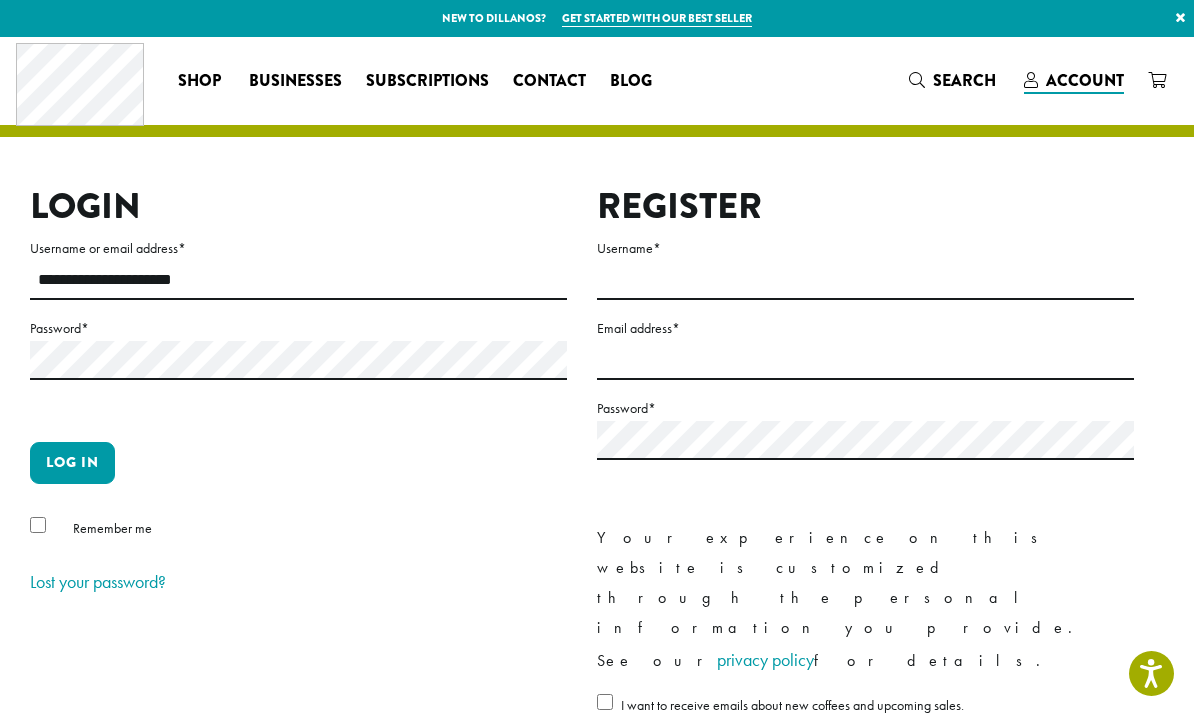 click on "Log in" at bounding box center (72, 463) 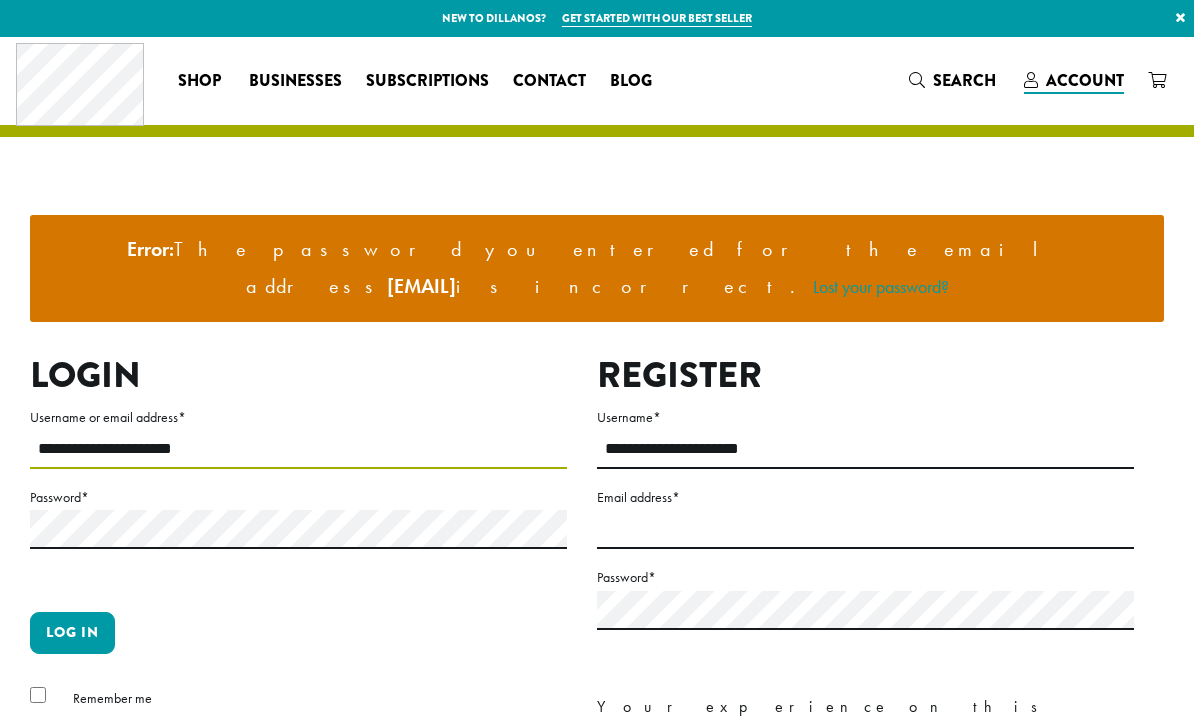 scroll, scrollTop: 0, scrollLeft: 0, axis: both 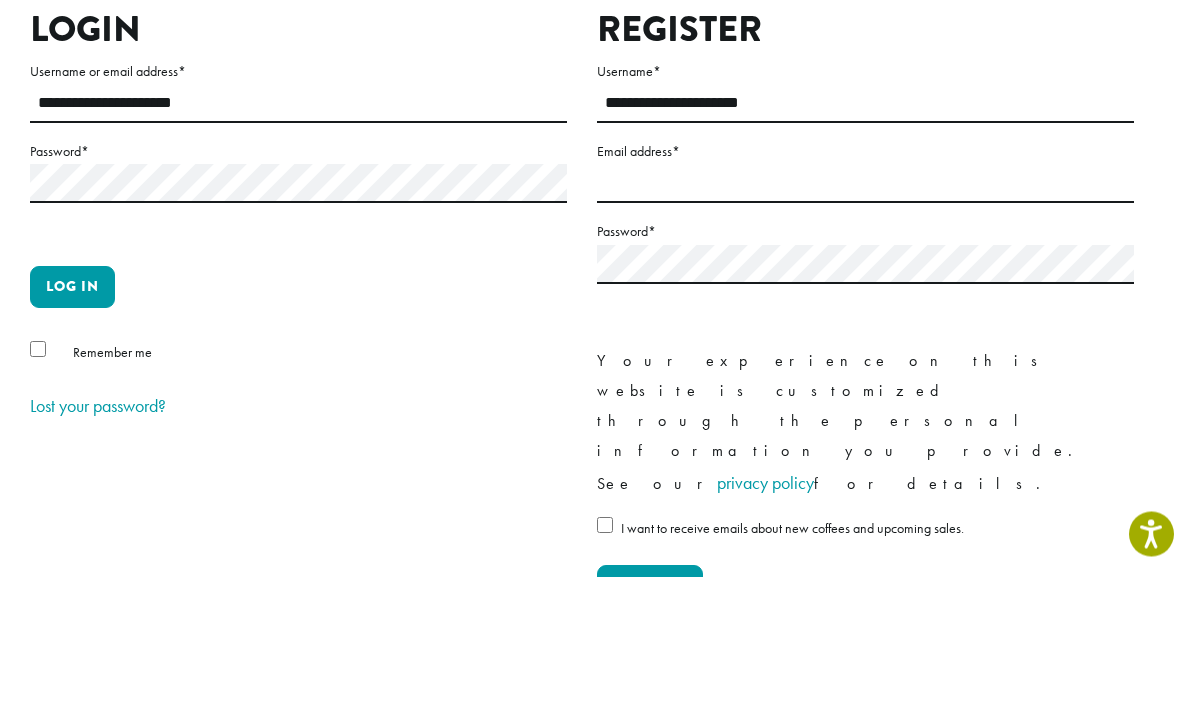 click on "Log in" at bounding box center (72, 427) 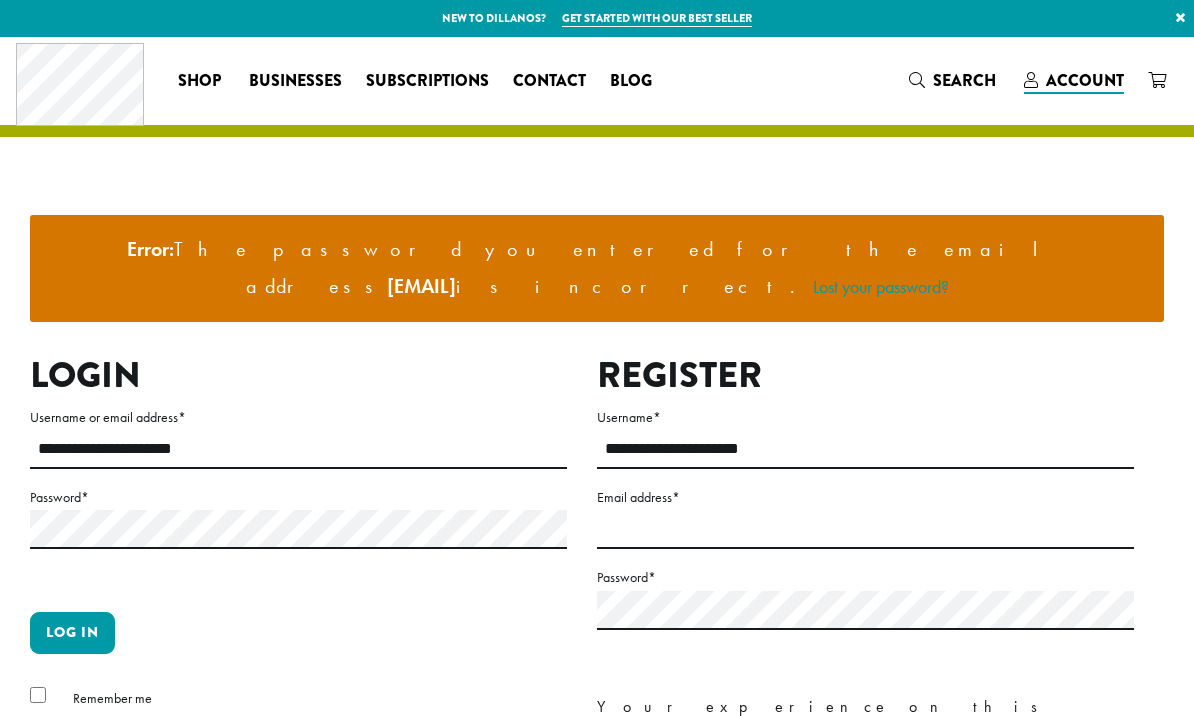 scroll, scrollTop: 0, scrollLeft: 0, axis: both 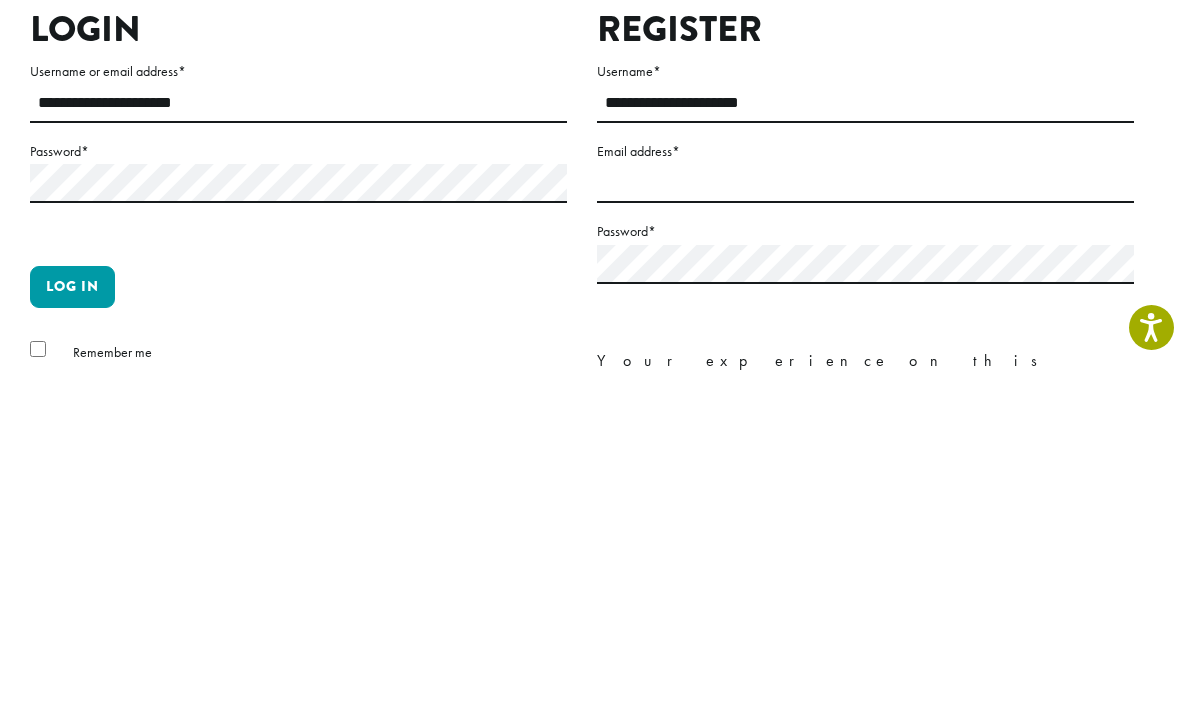 click on "Log in" at bounding box center (72, 633) 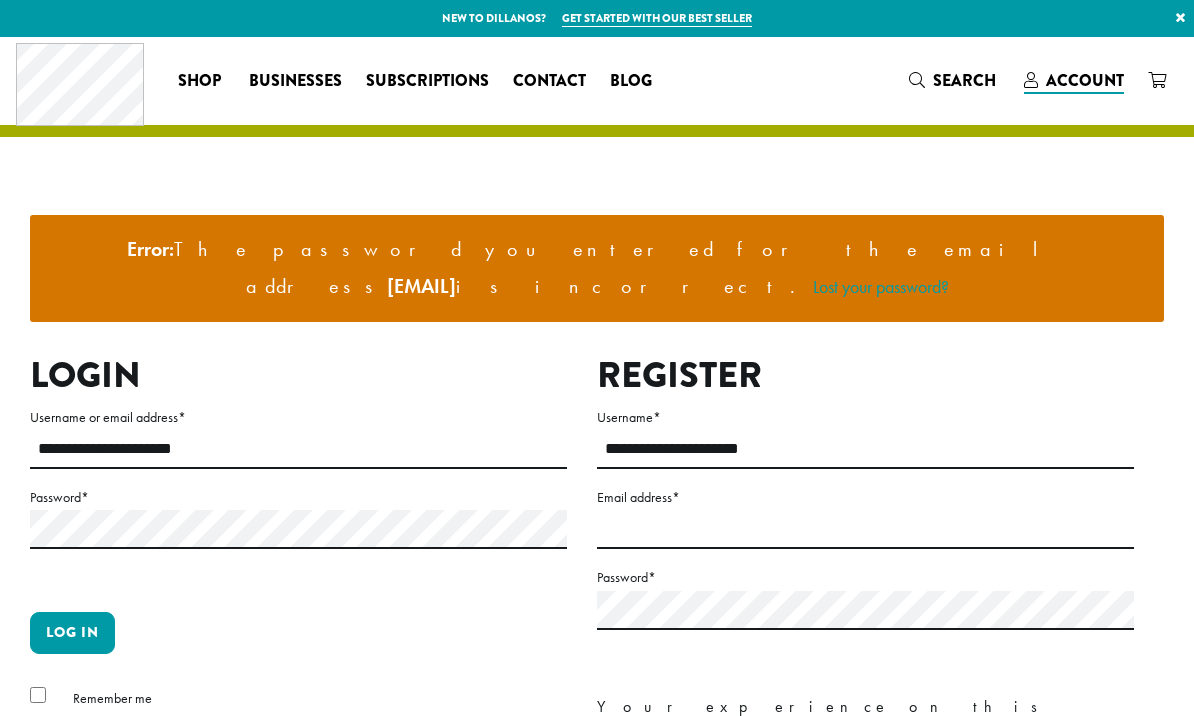 scroll, scrollTop: 0, scrollLeft: 0, axis: both 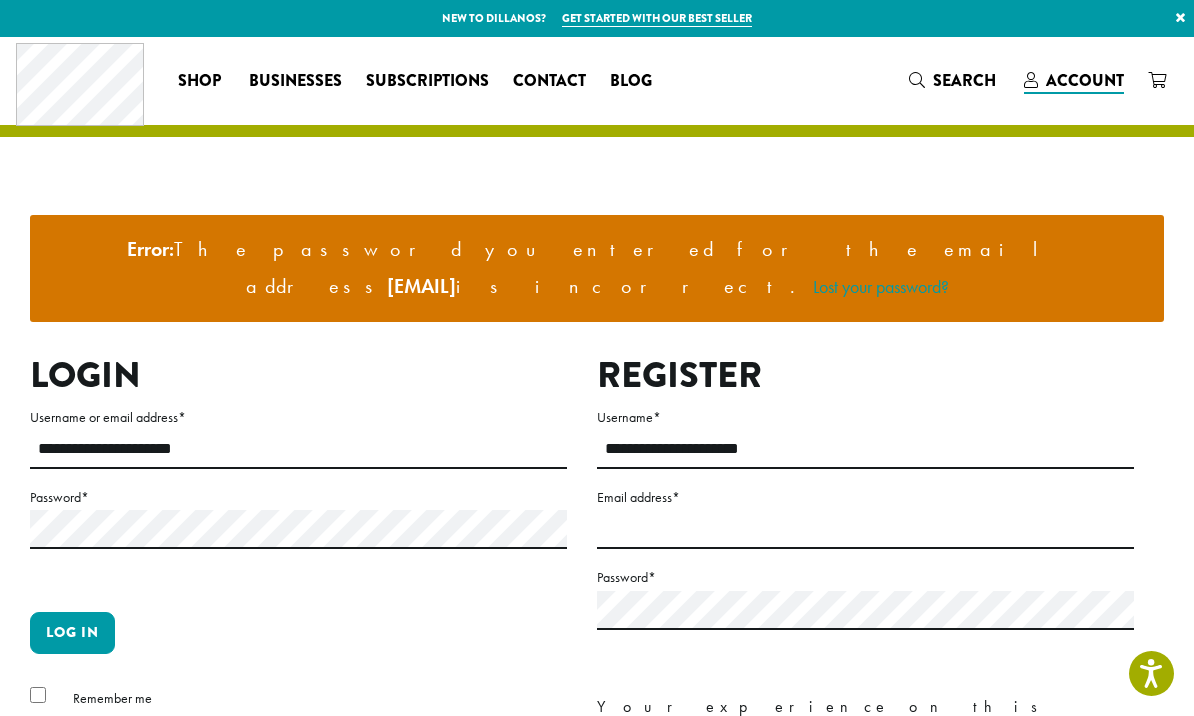 click on "Password  *" at bounding box center [298, 497] 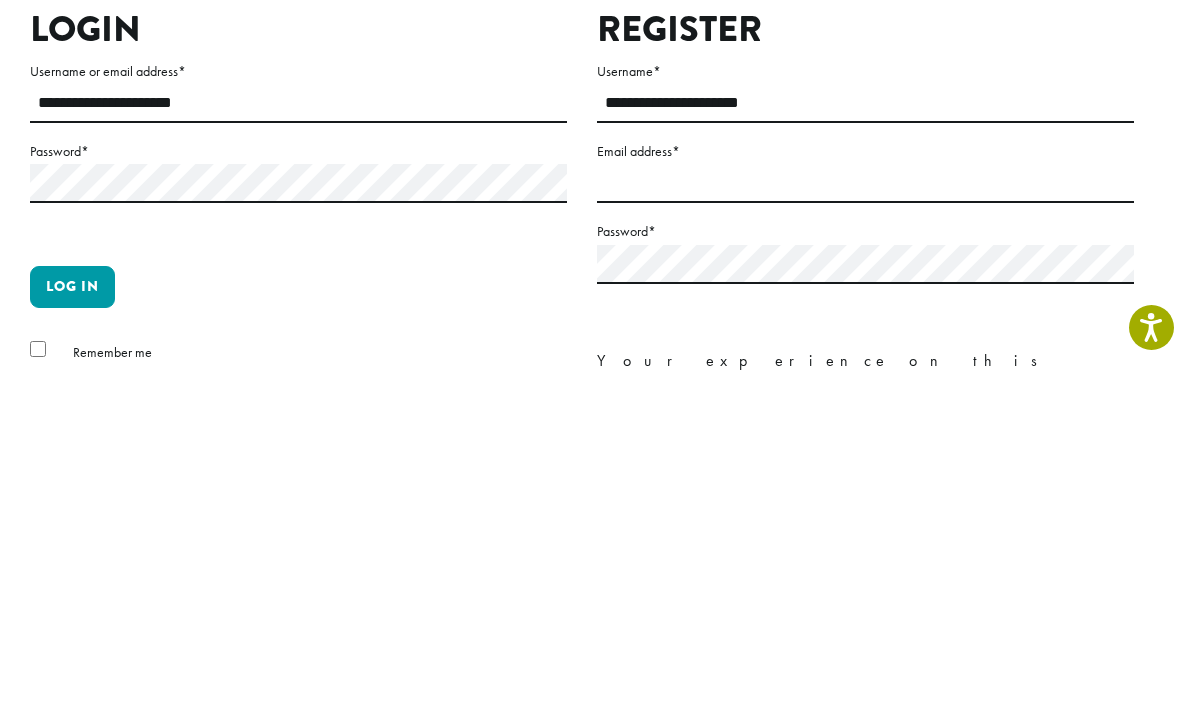 scroll, scrollTop: 346, scrollLeft: 0, axis: vertical 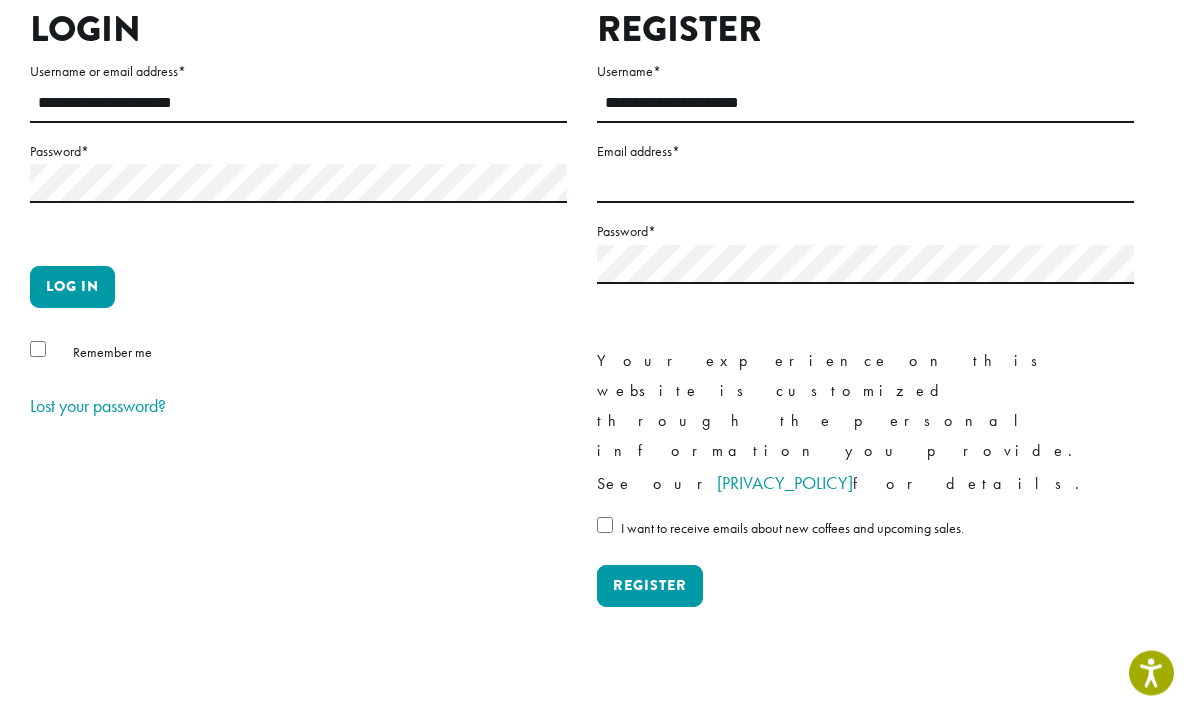 click on "Log in" at bounding box center (72, 288) 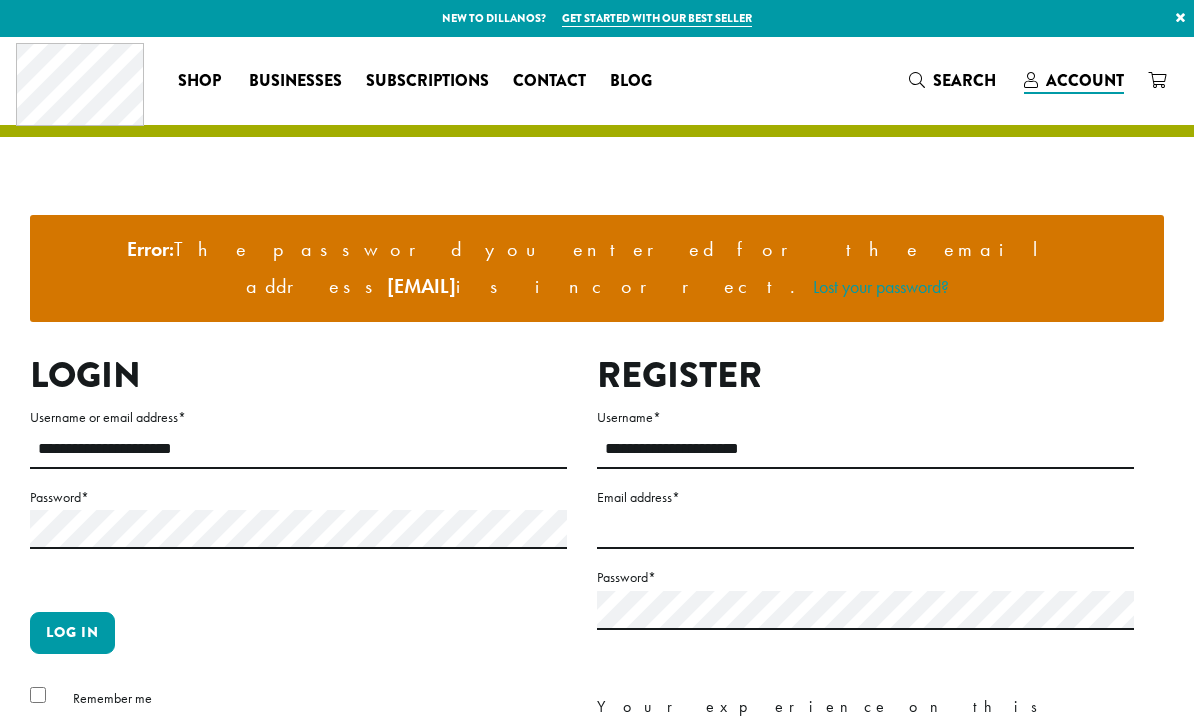 scroll, scrollTop: 0, scrollLeft: 0, axis: both 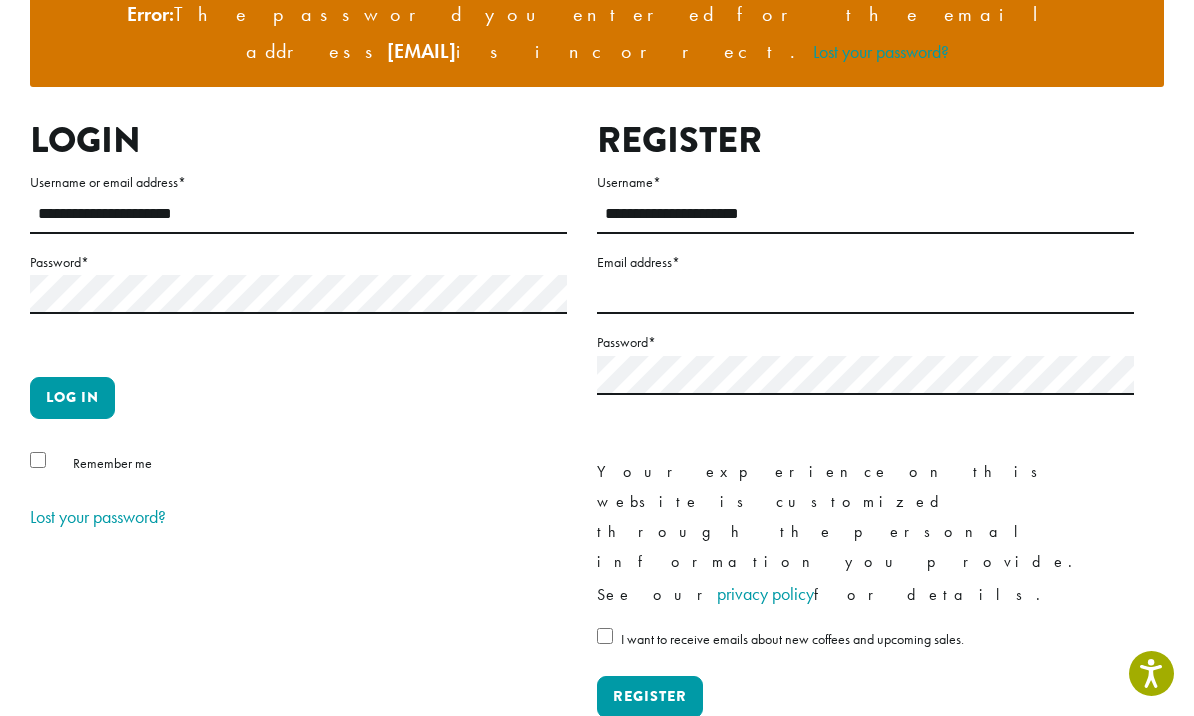 click on "Lost your password?" at bounding box center (98, 516) 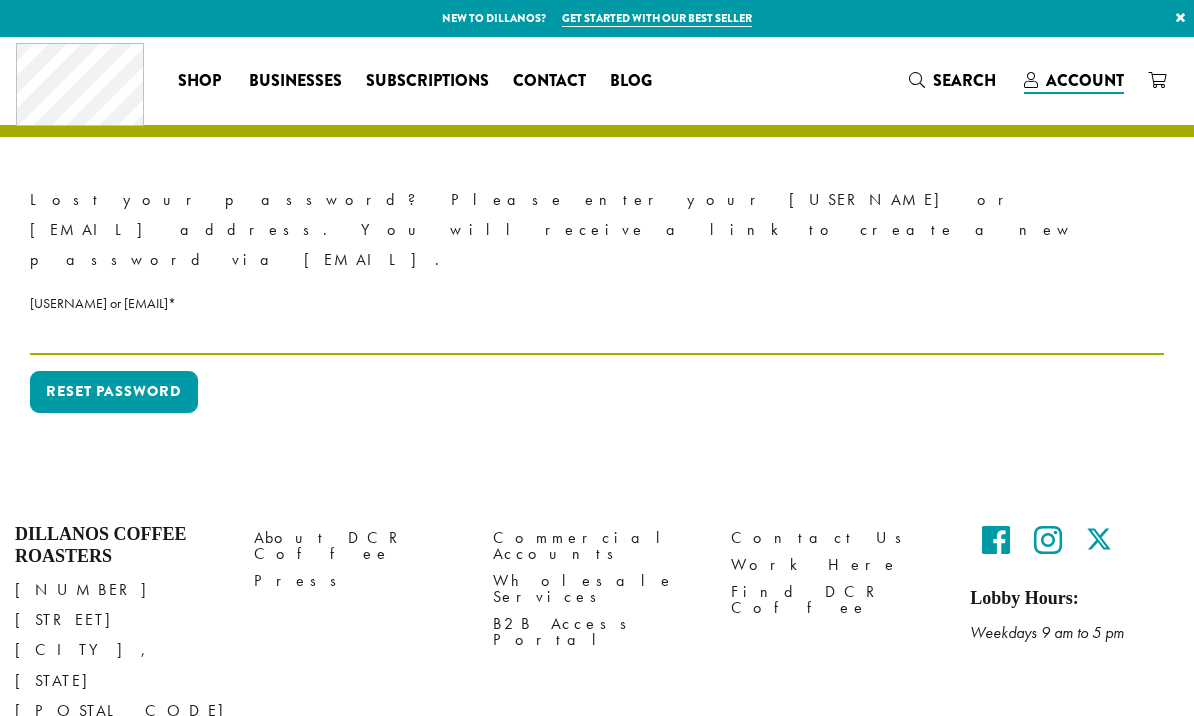 scroll, scrollTop: 0, scrollLeft: 0, axis: both 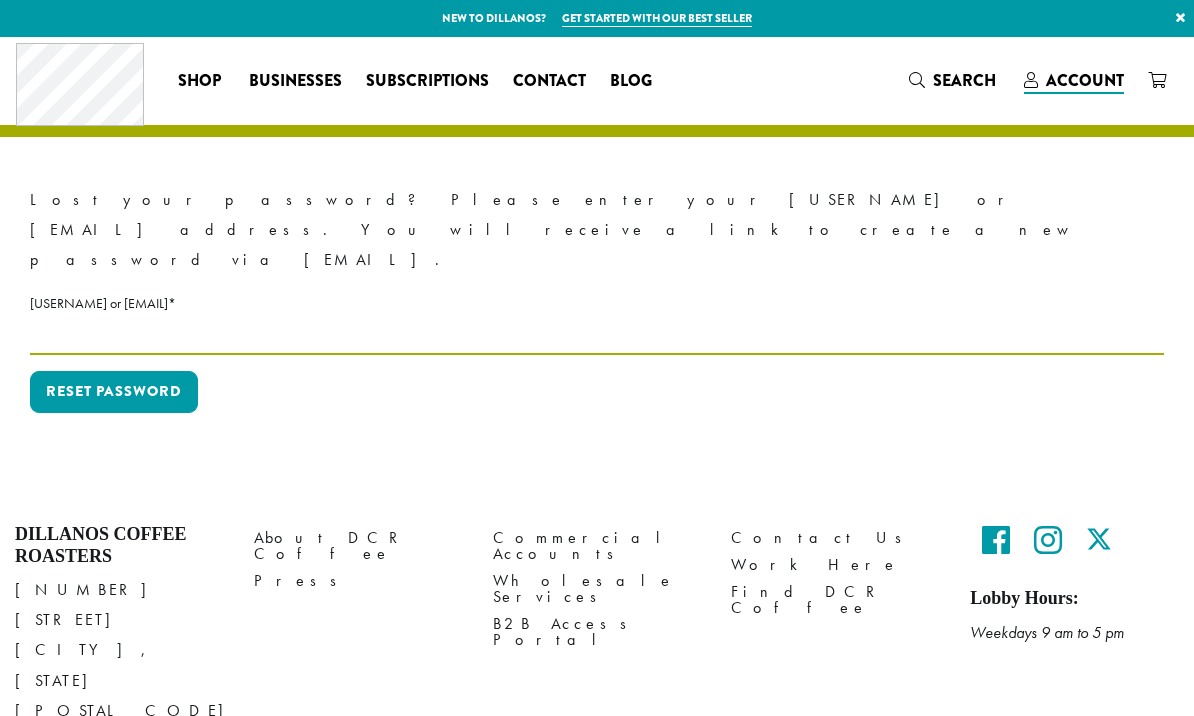 click on "Username or email  * Required" at bounding box center [597, 335] 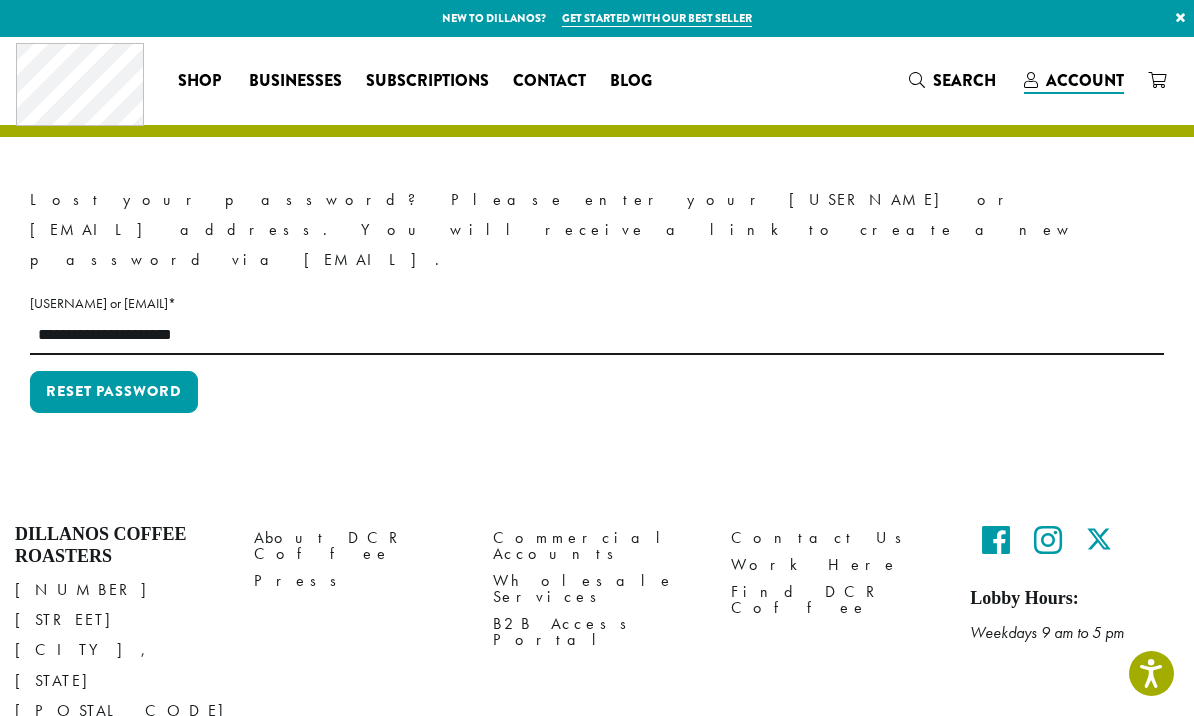 click on "Reset password" at bounding box center (114, 392) 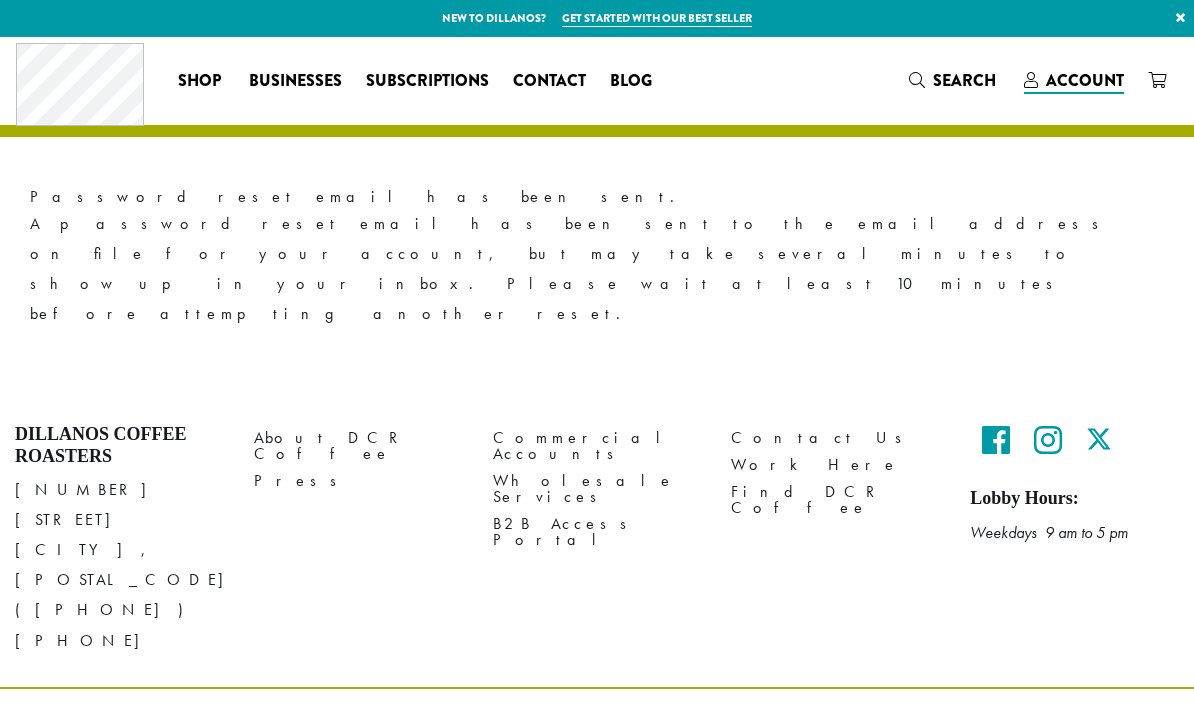 scroll, scrollTop: 0, scrollLeft: 0, axis: both 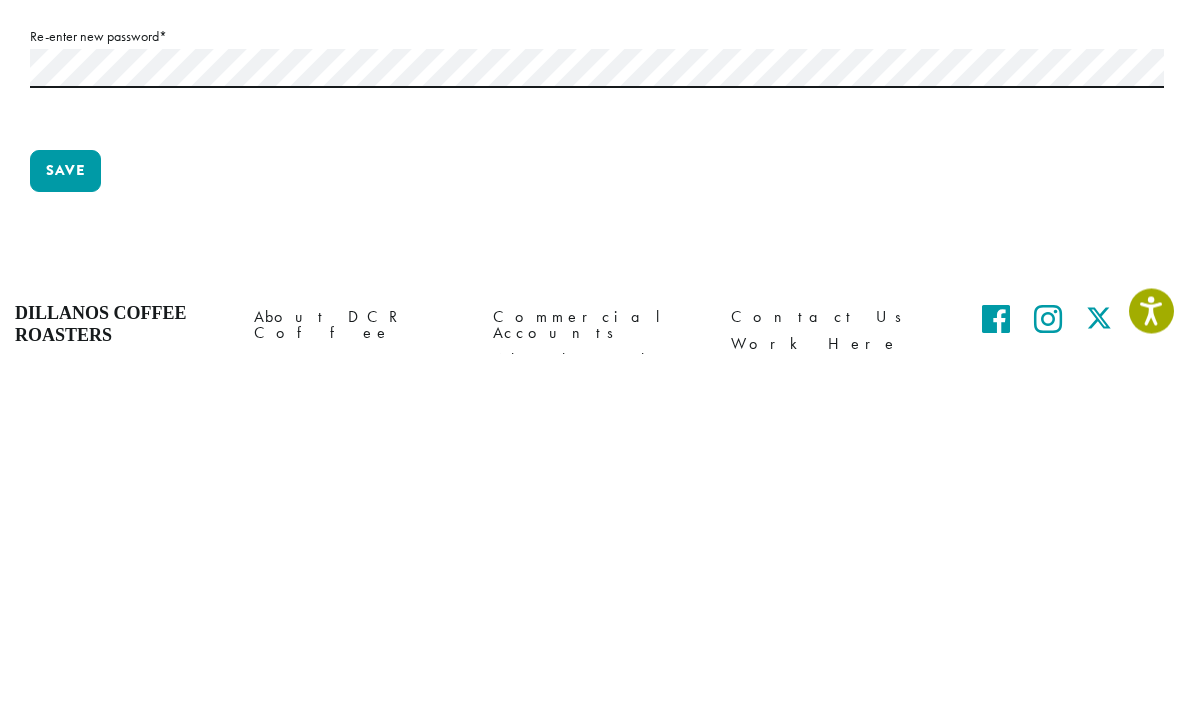 click on "Save" at bounding box center (65, 534) 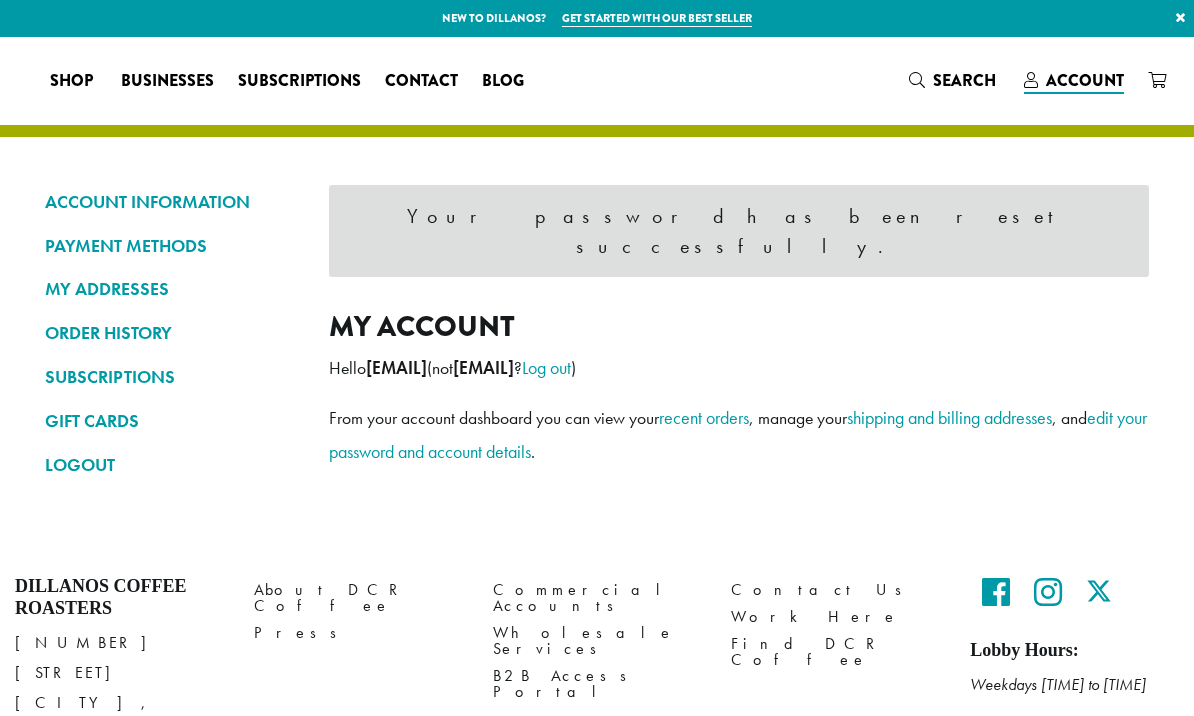 scroll, scrollTop: 0, scrollLeft: 0, axis: both 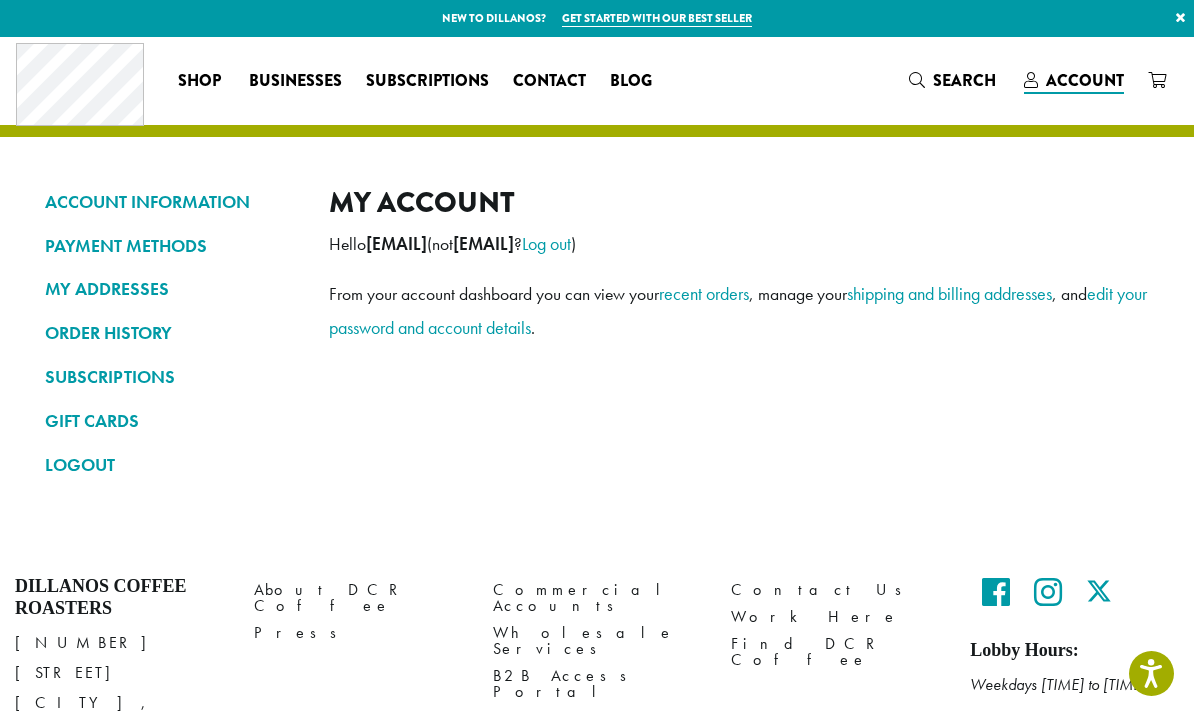 click on "ORDER HISTORY" at bounding box center [172, 333] 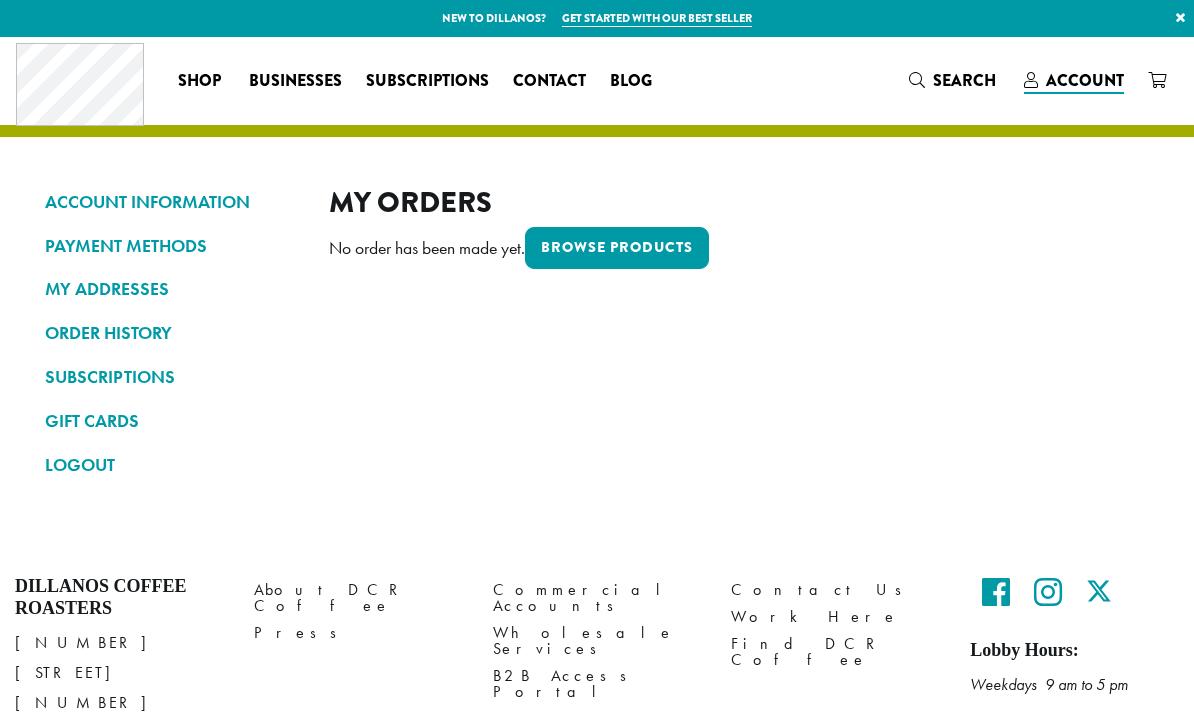 scroll, scrollTop: 0, scrollLeft: 0, axis: both 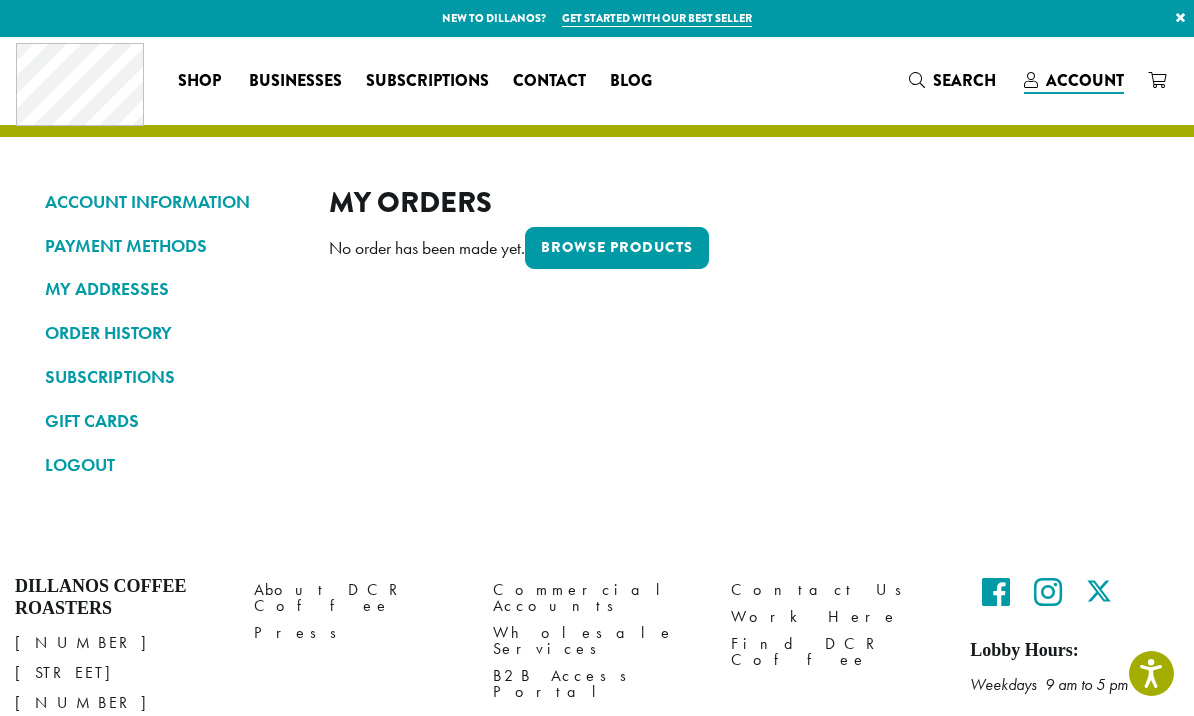 click on "Browse products" at bounding box center (617, 248) 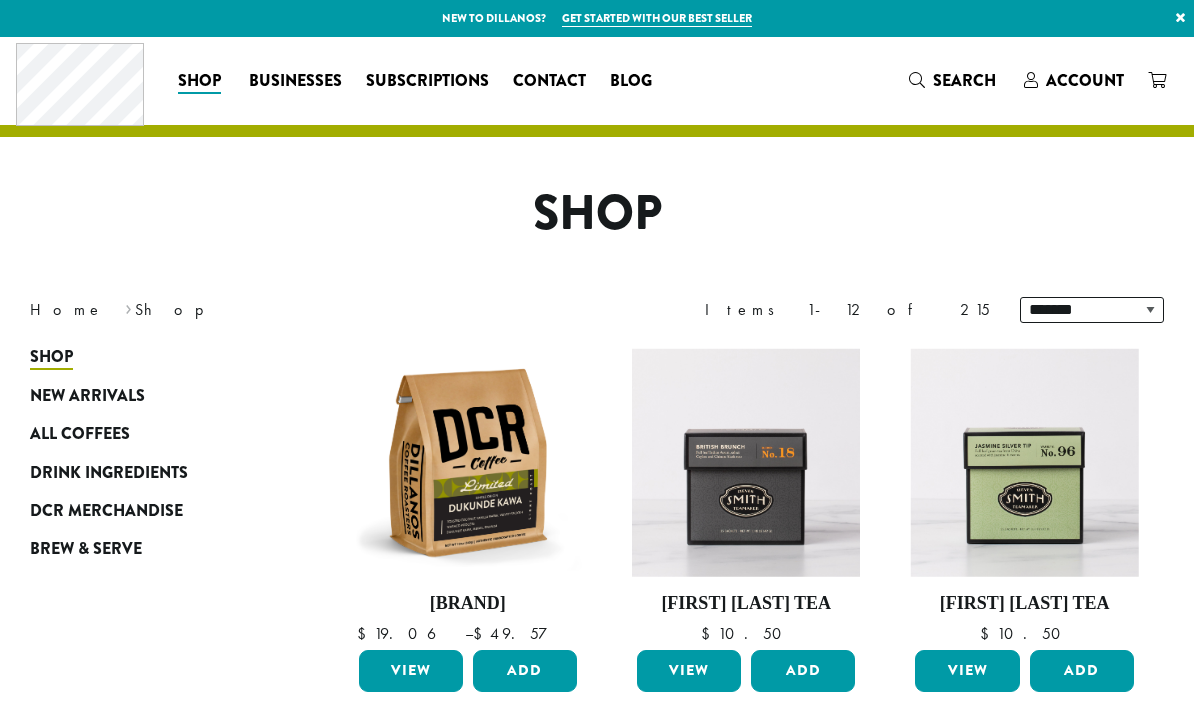 scroll, scrollTop: 0, scrollLeft: 0, axis: both 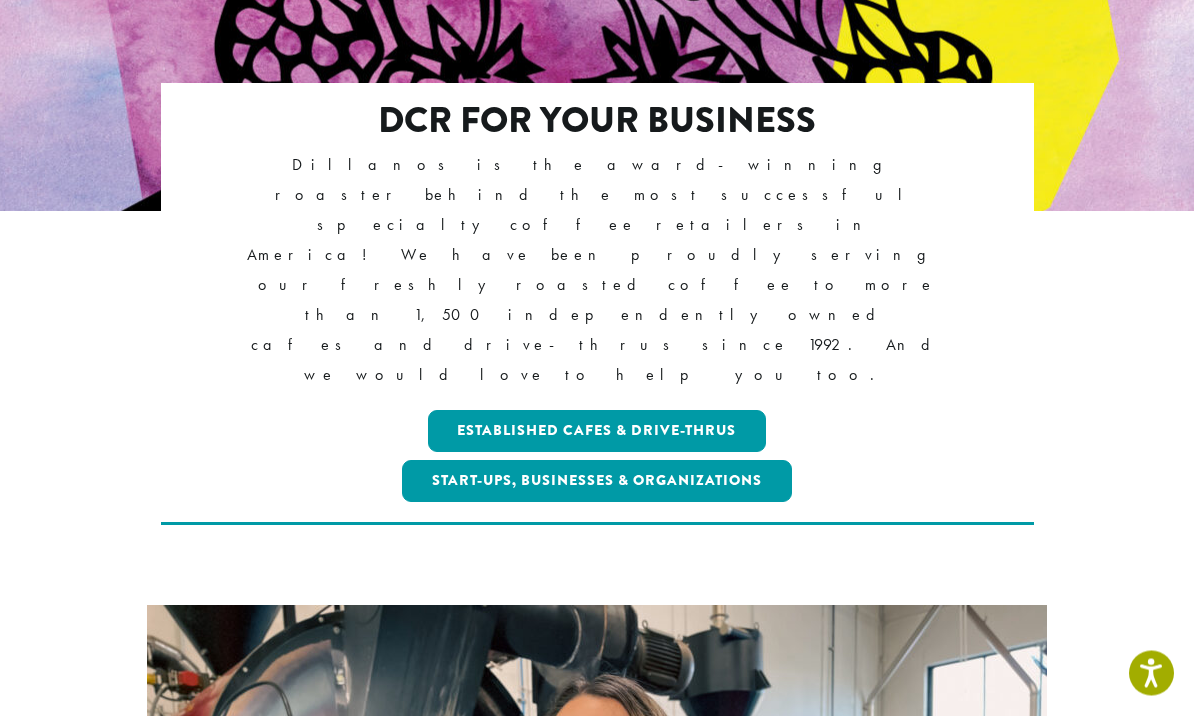 click on "Established Cafes & Drive-Thrus" at bounding box center [597, 432] 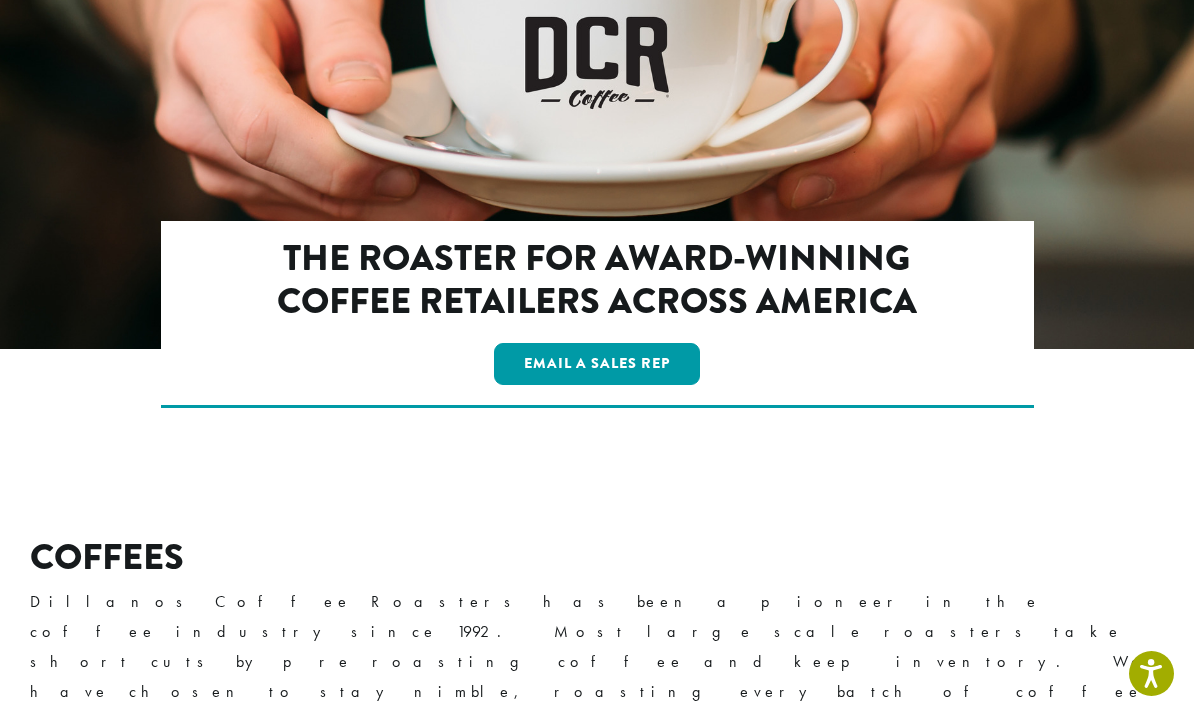scroll, scrollTop: 602, scrollLeft: 0, axis: vertical 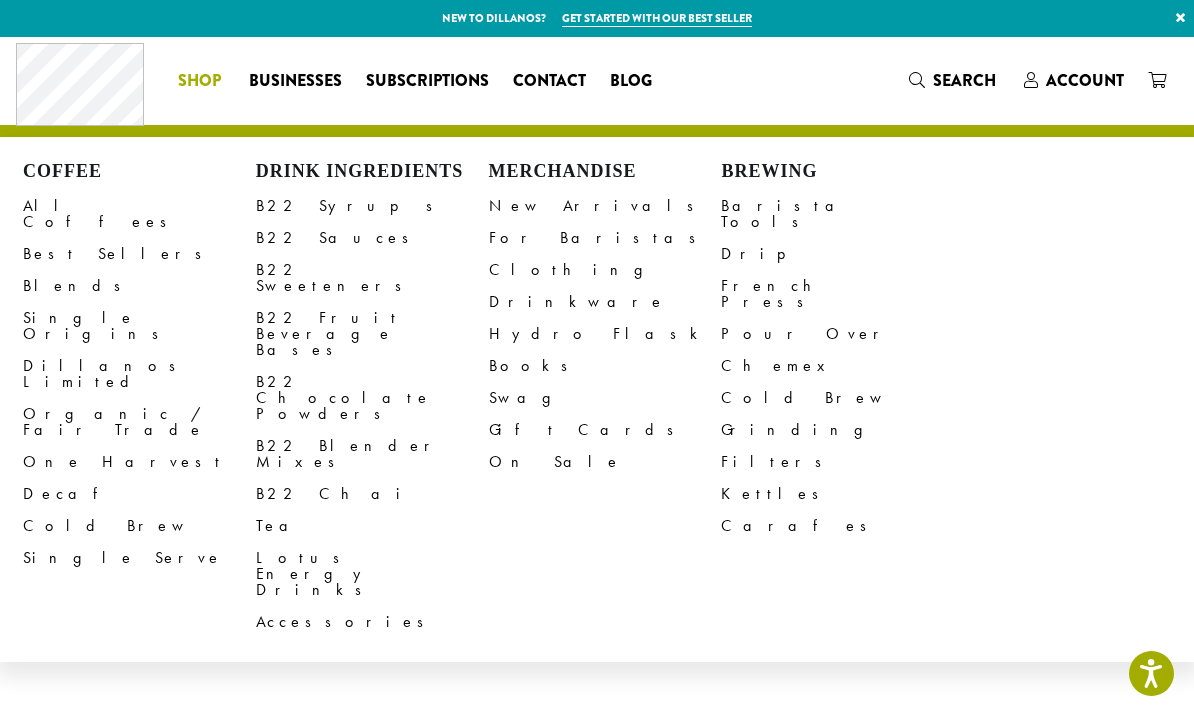 click on "B22 Syrups" at bounding box center [372, 206] 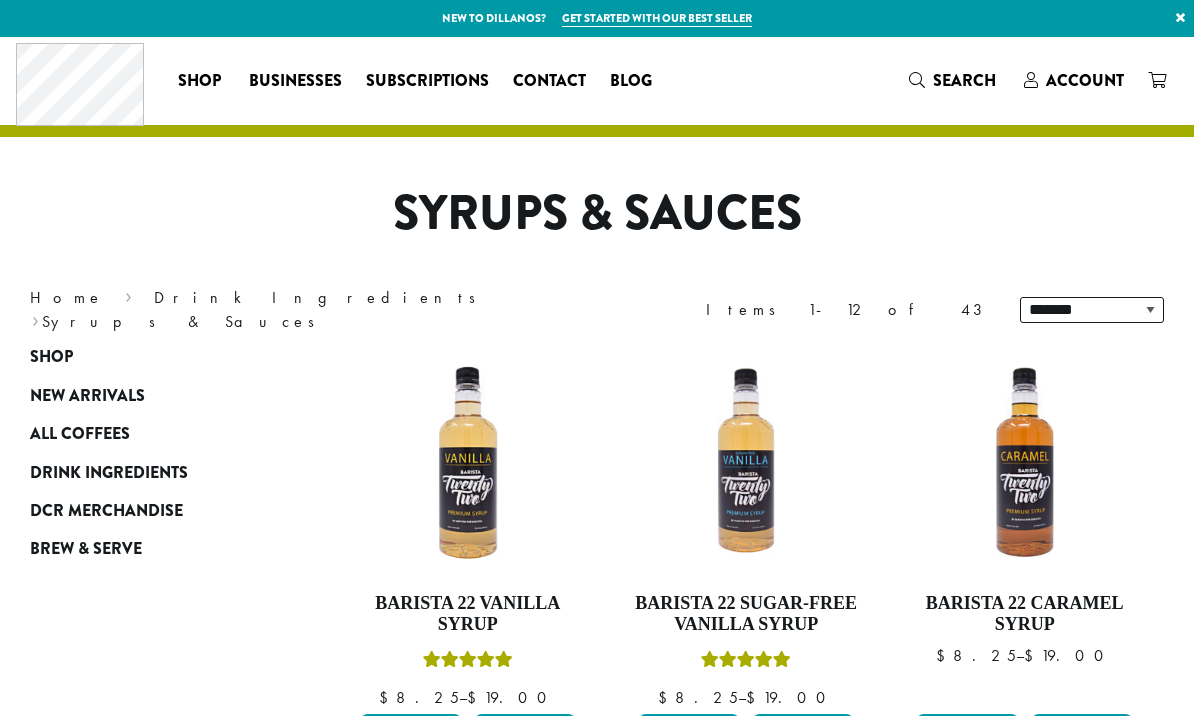 scroll, scrollTop: 0, scrollLeft: 0, axis: both 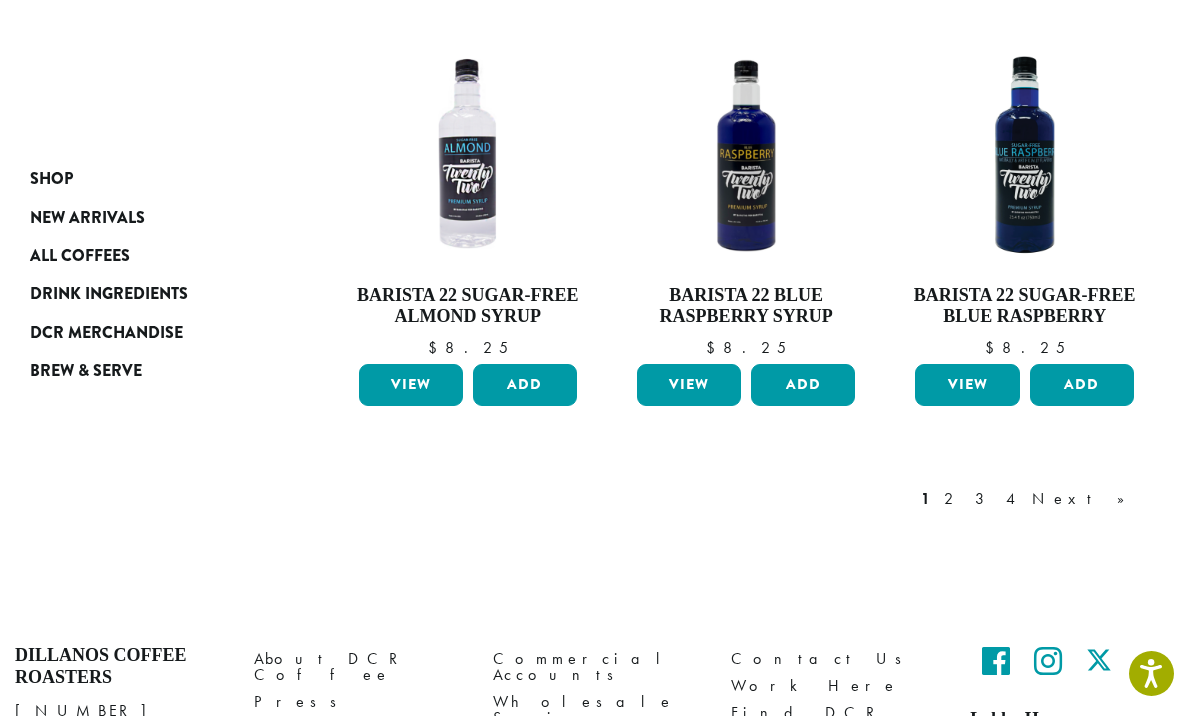 click on "Next »" at bounding box center [1085, 499] 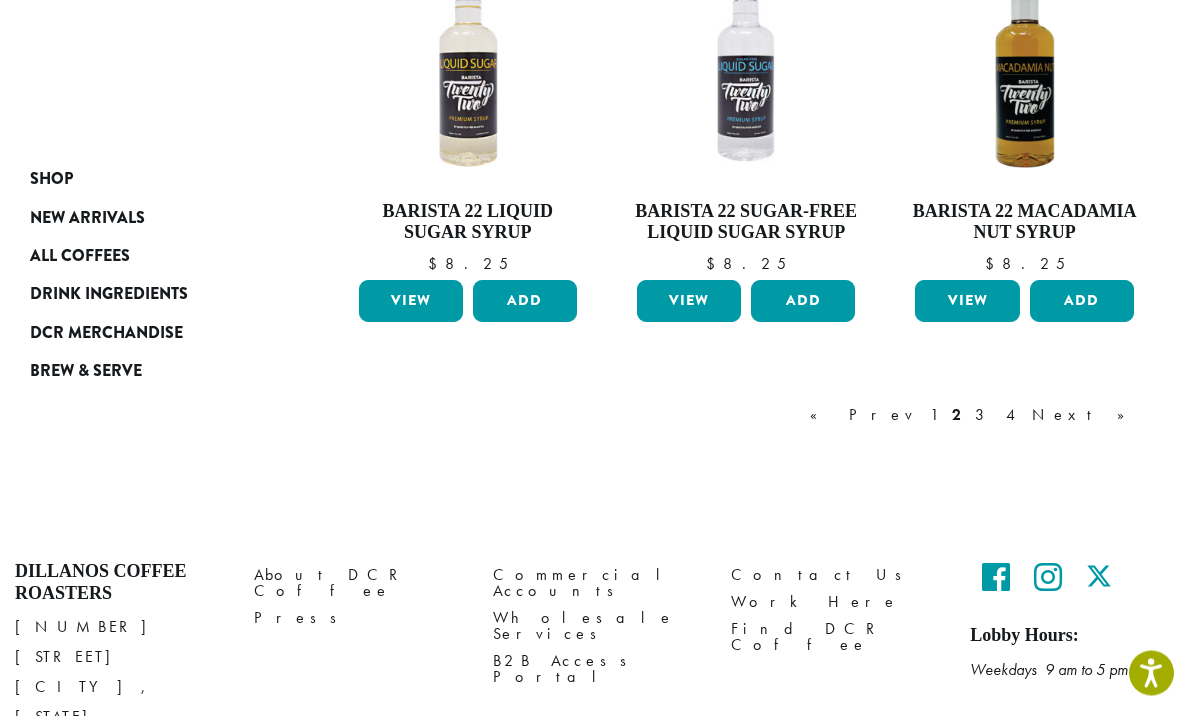scroll, scrollTop: 1782, scrollLeft: 0, axis: vertical 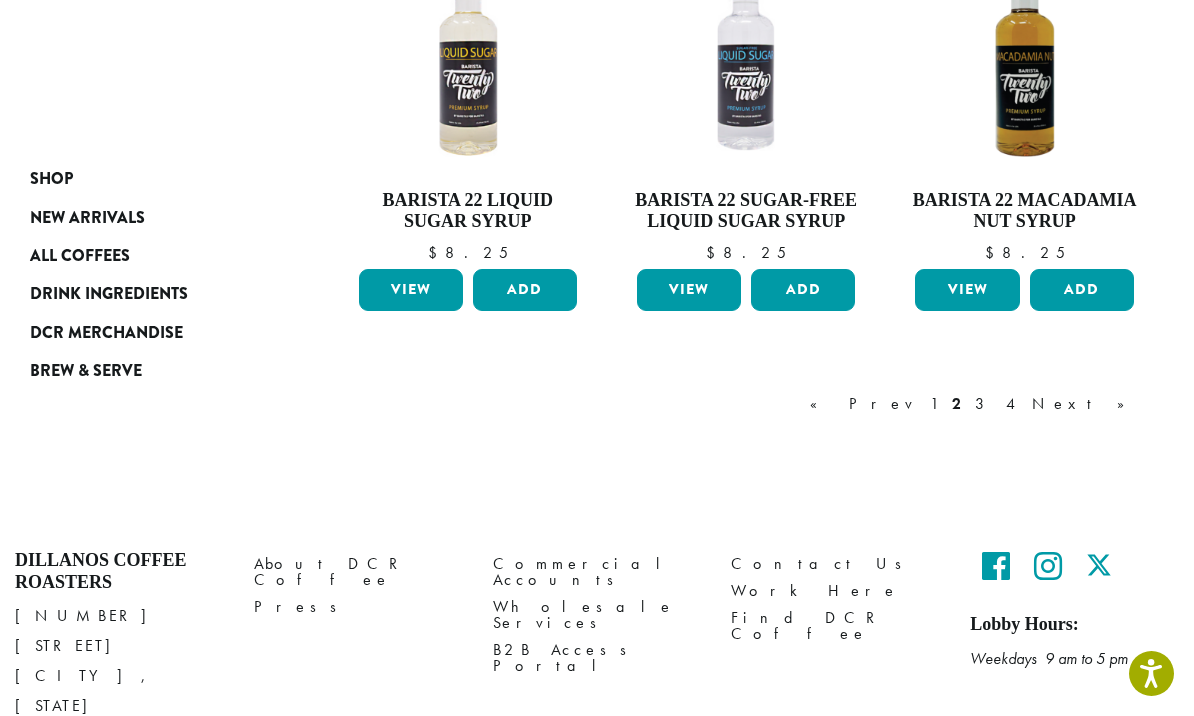 click on "Next »" at bounding box center (1085, 404) 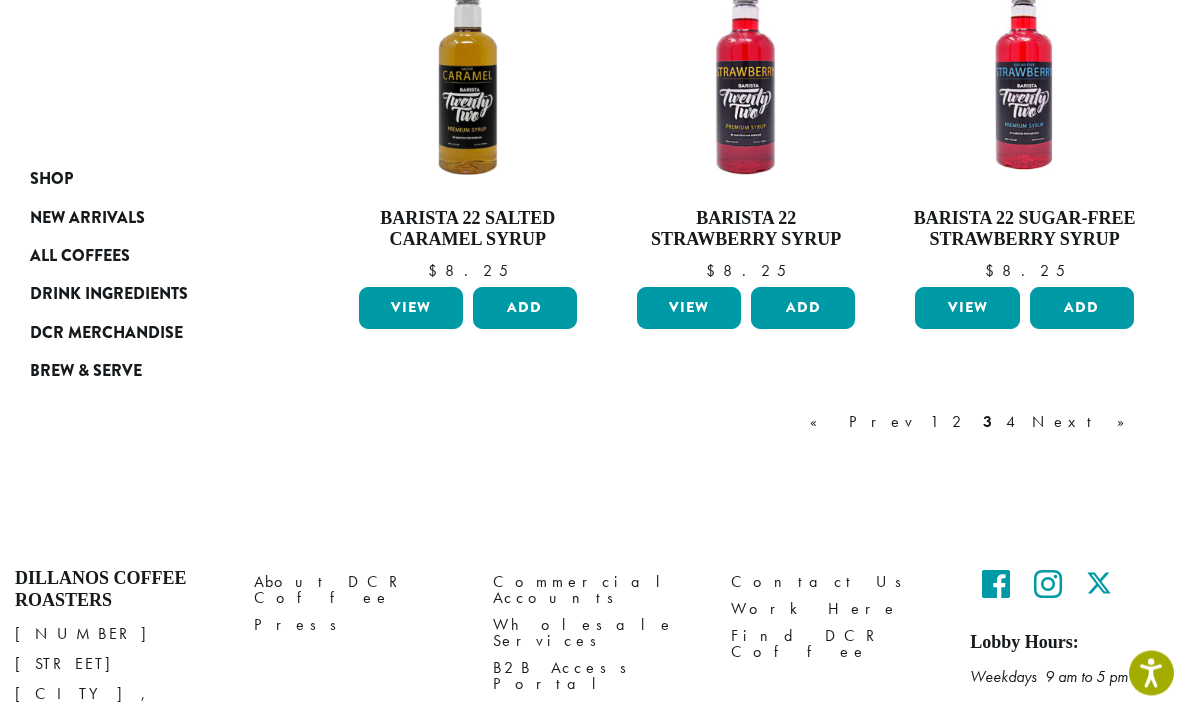 scroll, scrollTop: 1722, scrollLeft: 0, axis: vertical 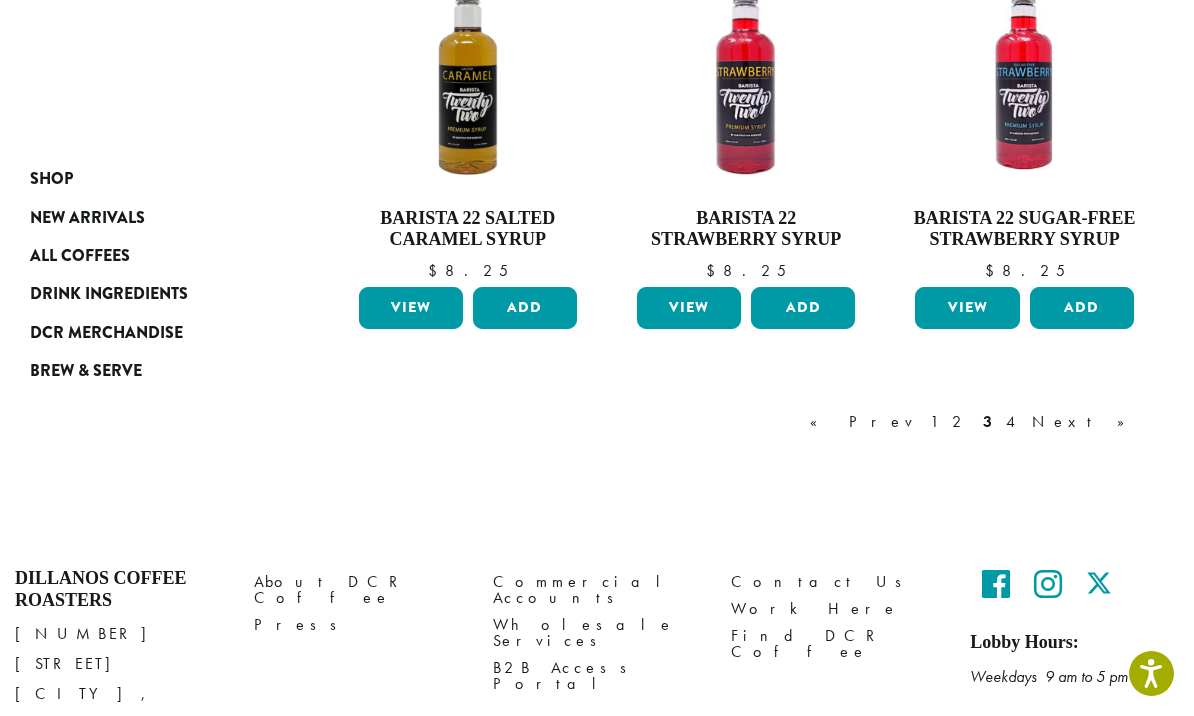 click on "Next »" at bounding box center [1085, 422] 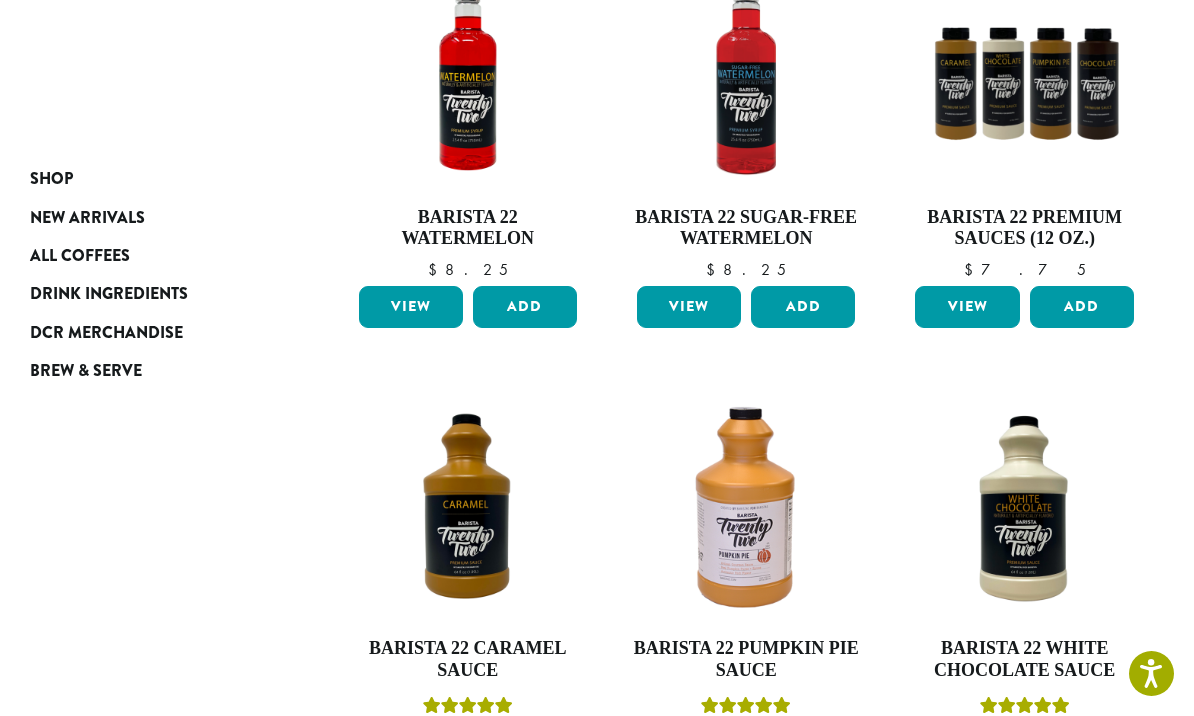 scroll, scrollTop: 0, scrollLeft: 0, axis: both 